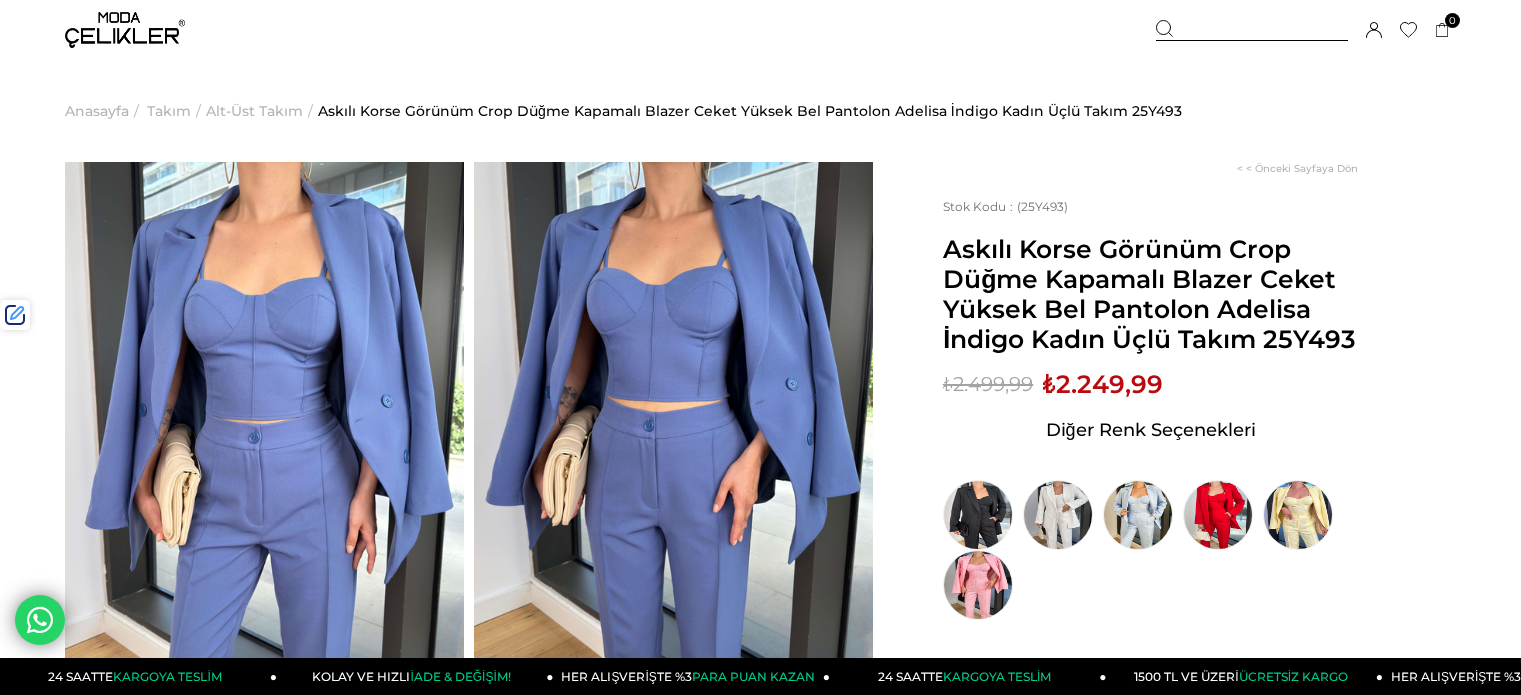 scroll, scrollTop: 0, scrollLeft: 0, axis: both 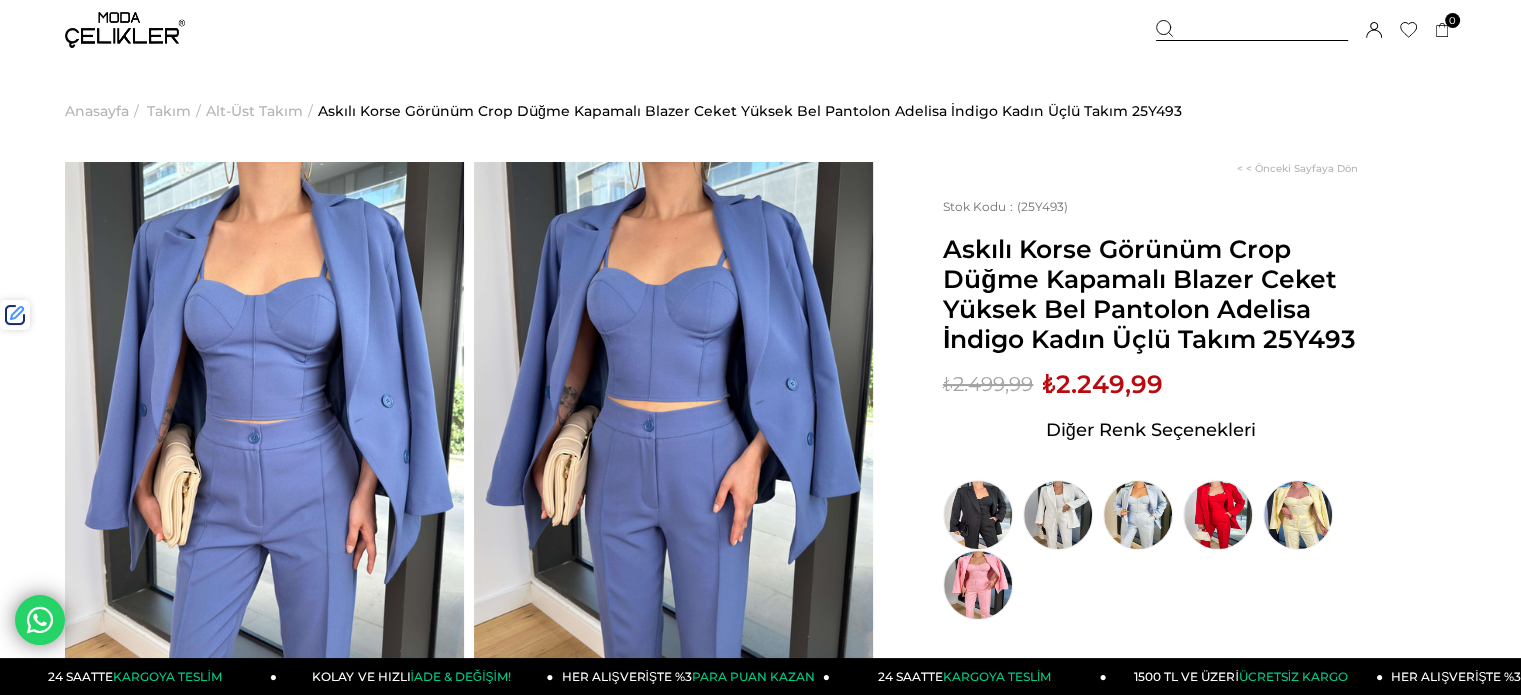 click at bounding box center (1252, 30) 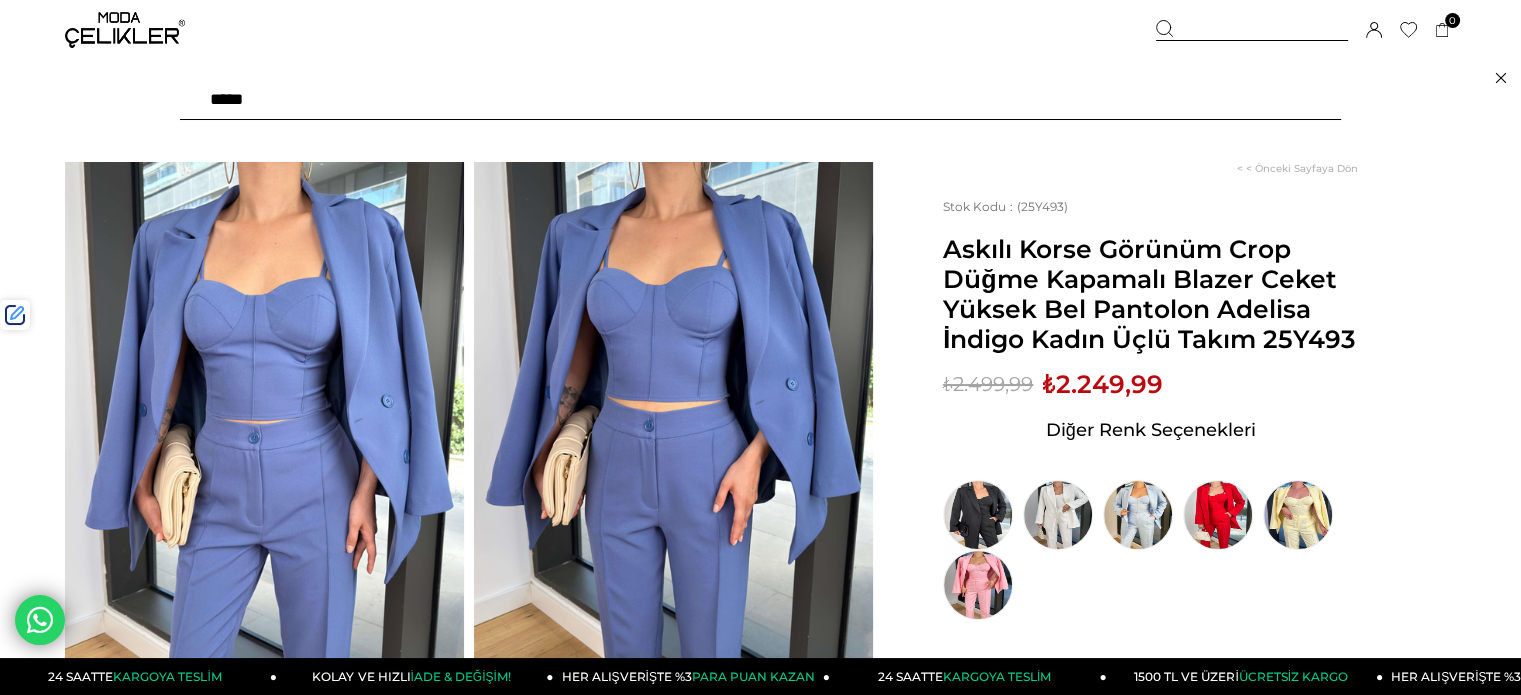 paste on "******" 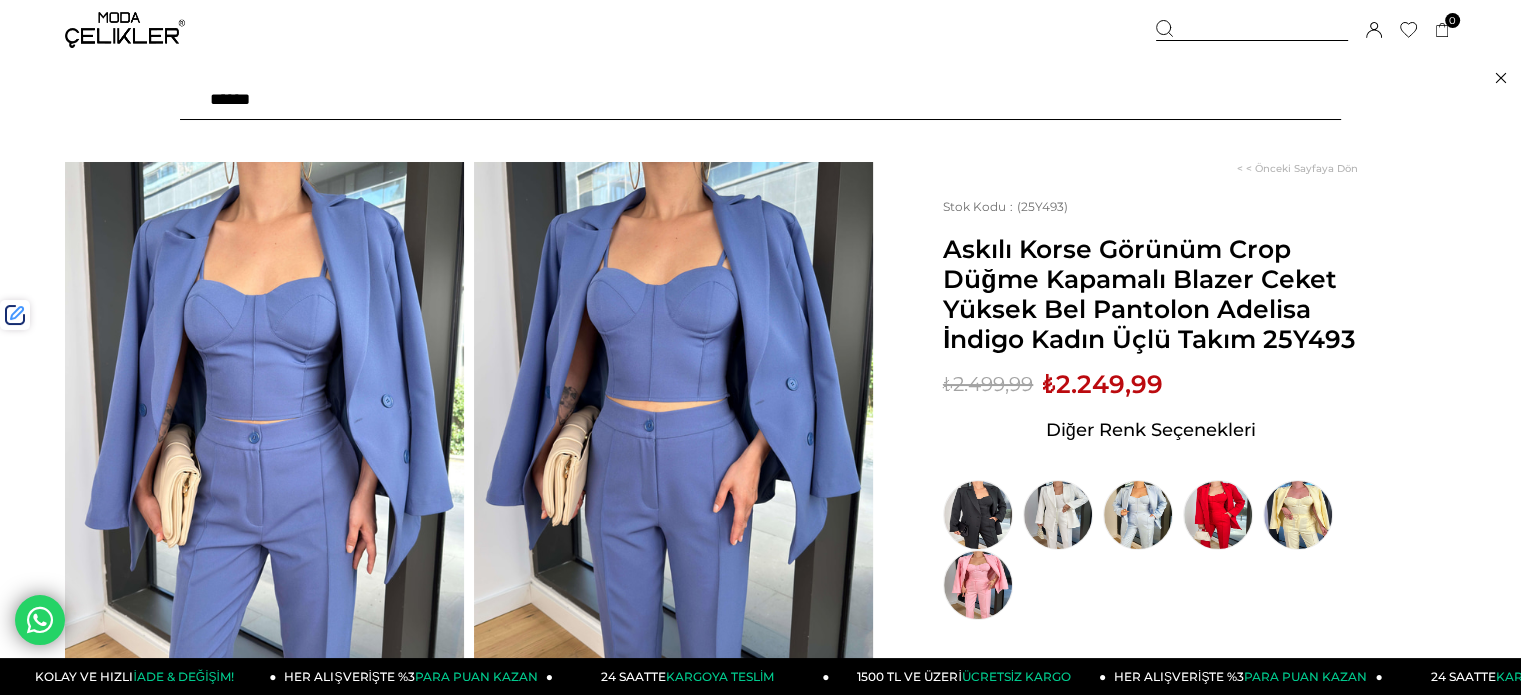 type on "******" 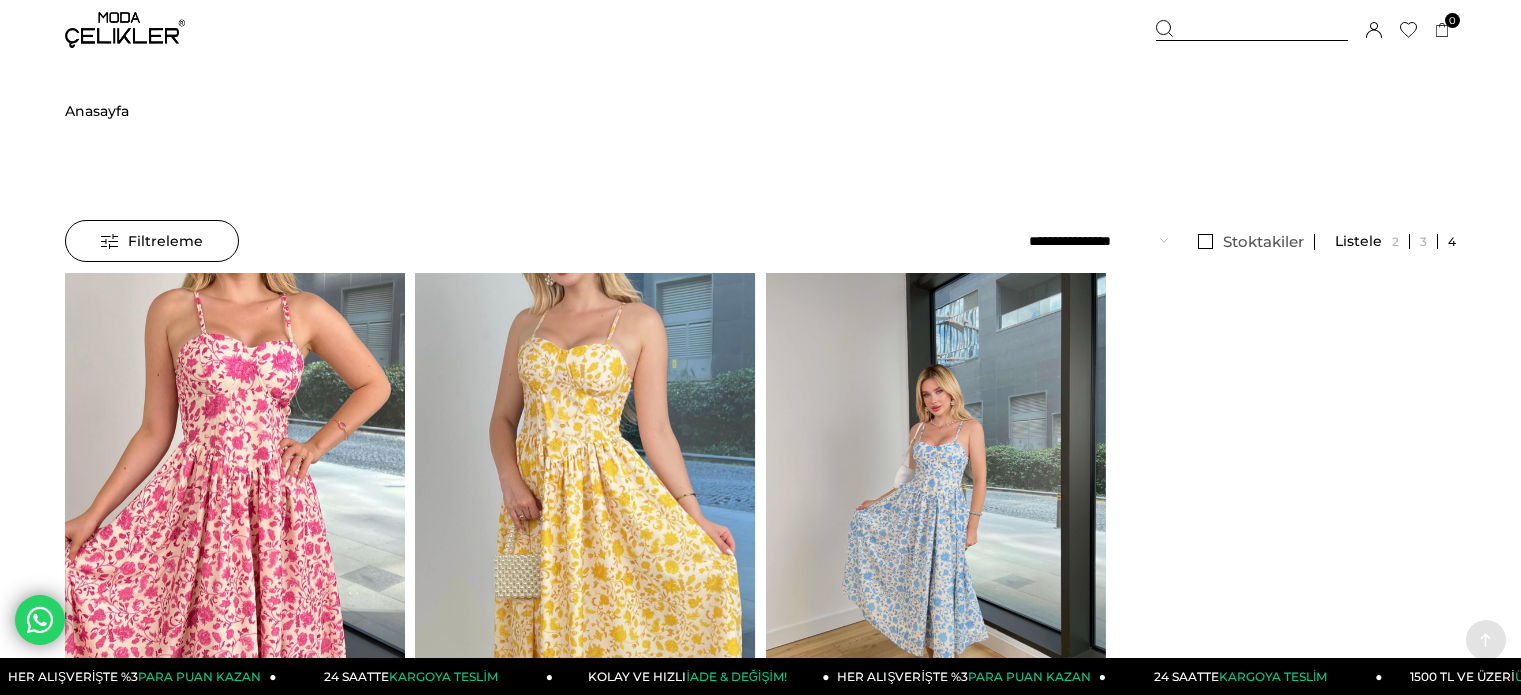 scroll, scrollTop: 500, scrollLeft: 0, axis: vertical 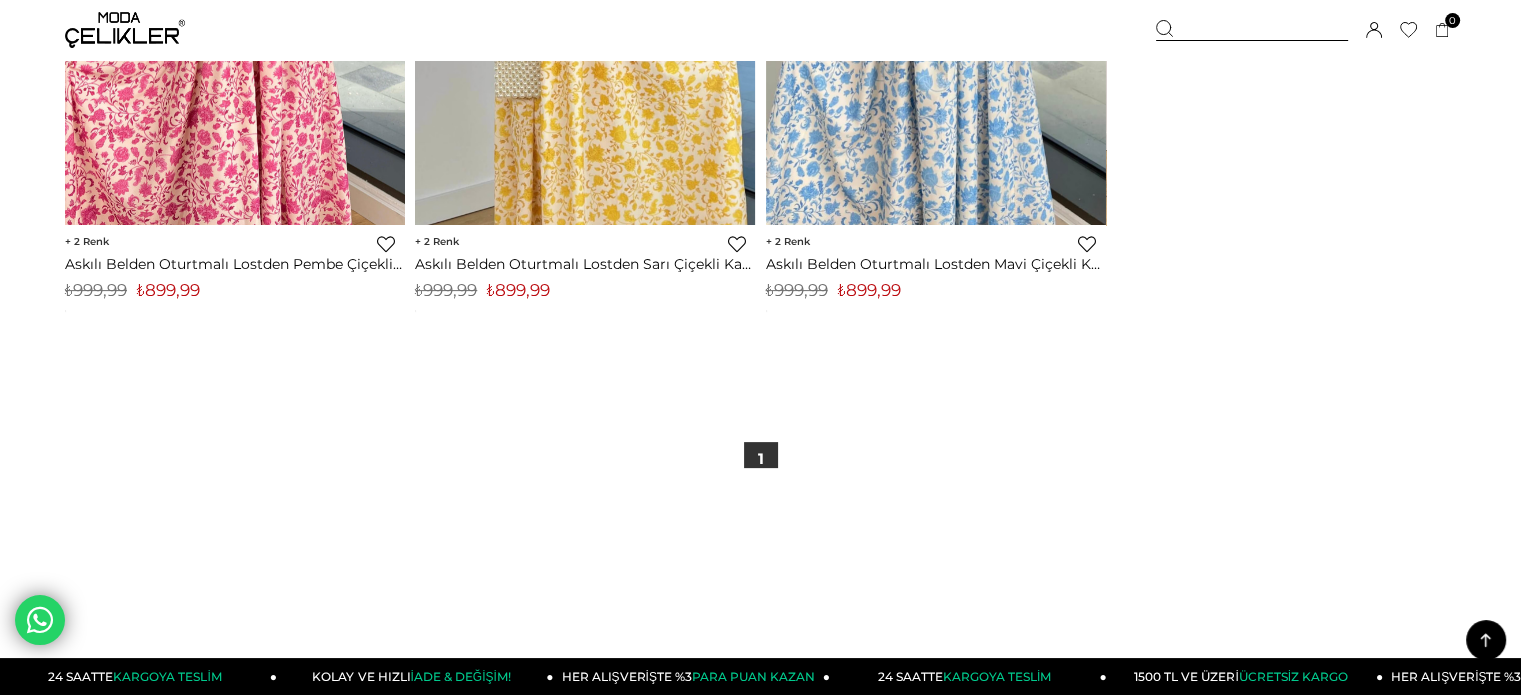 click on "₺899,99" at bounding box center [869, 290] 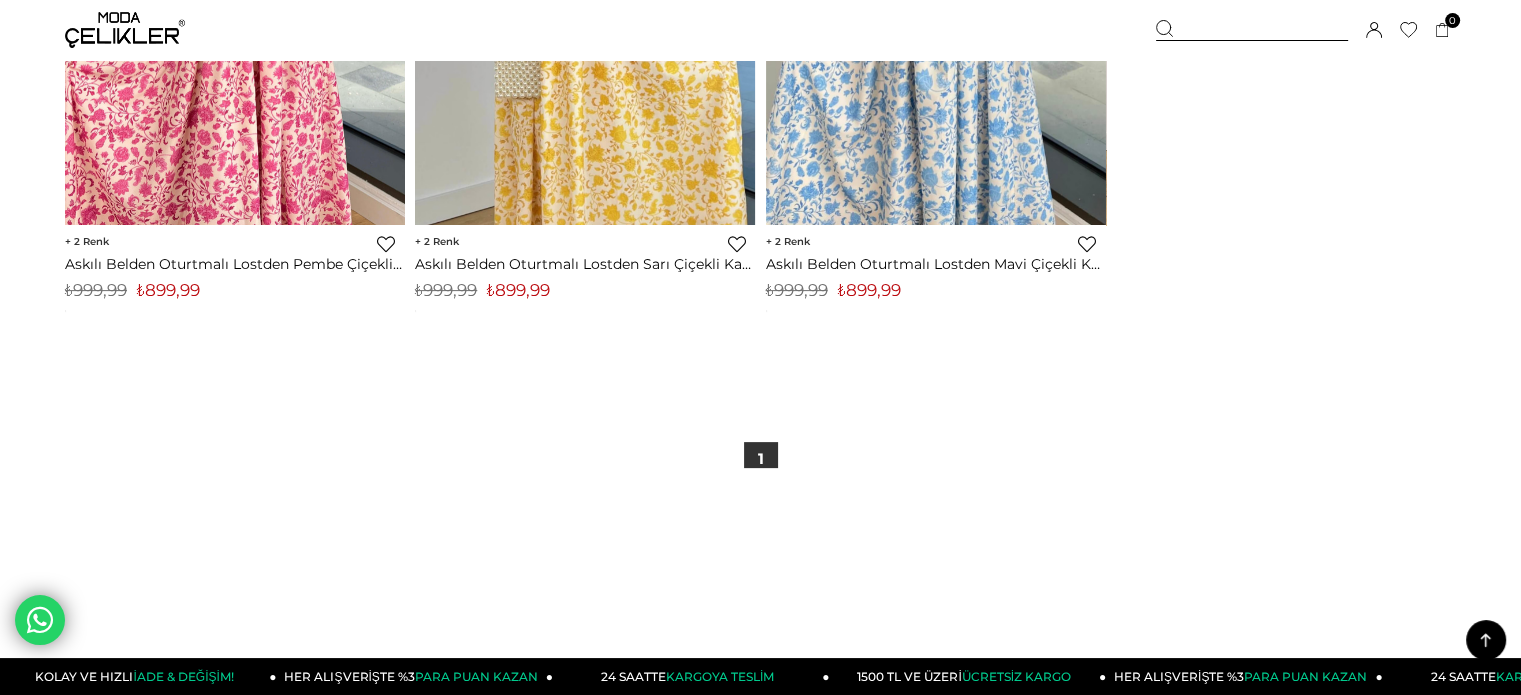 click at bounding box center (1252, 30) 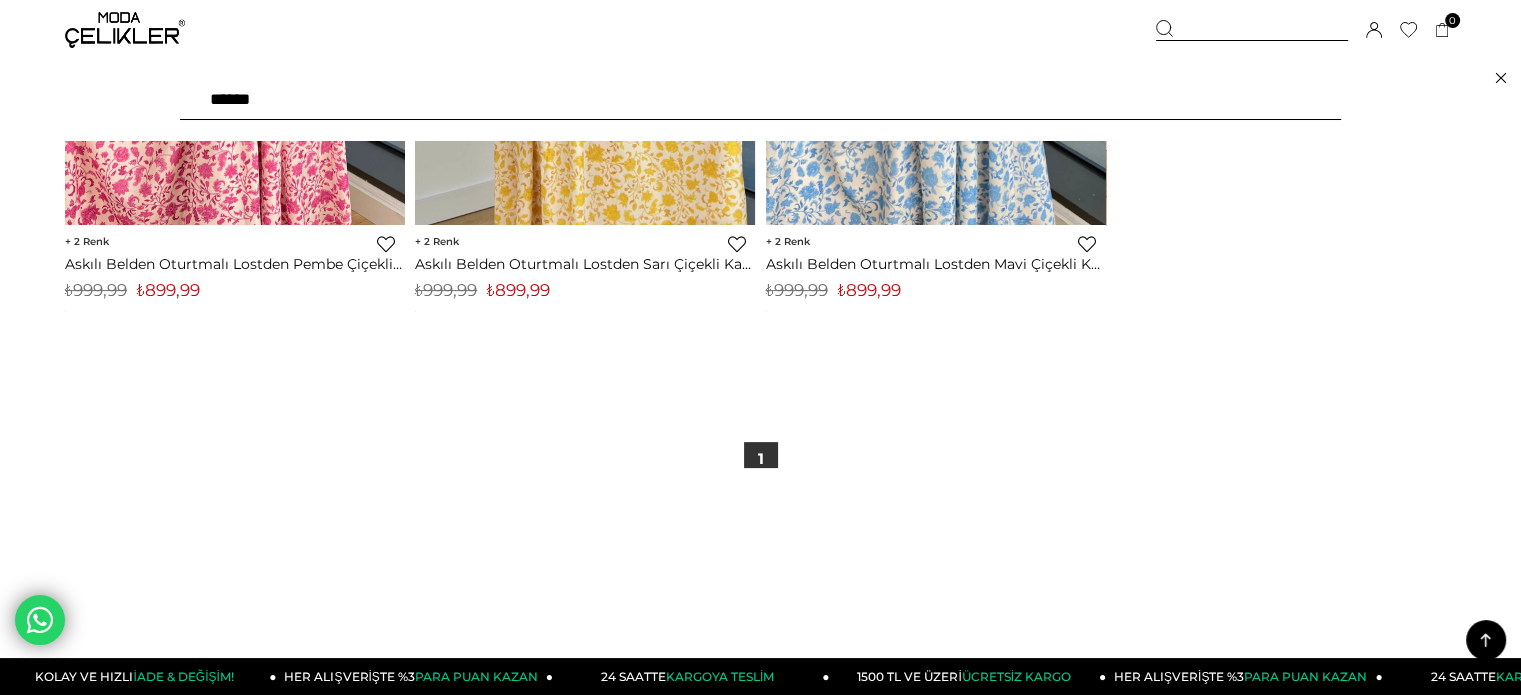 drag, startPoint x: 385, startPoint y: 100, endPoint x: 23, endPoint y: 103, distance: 362.01242 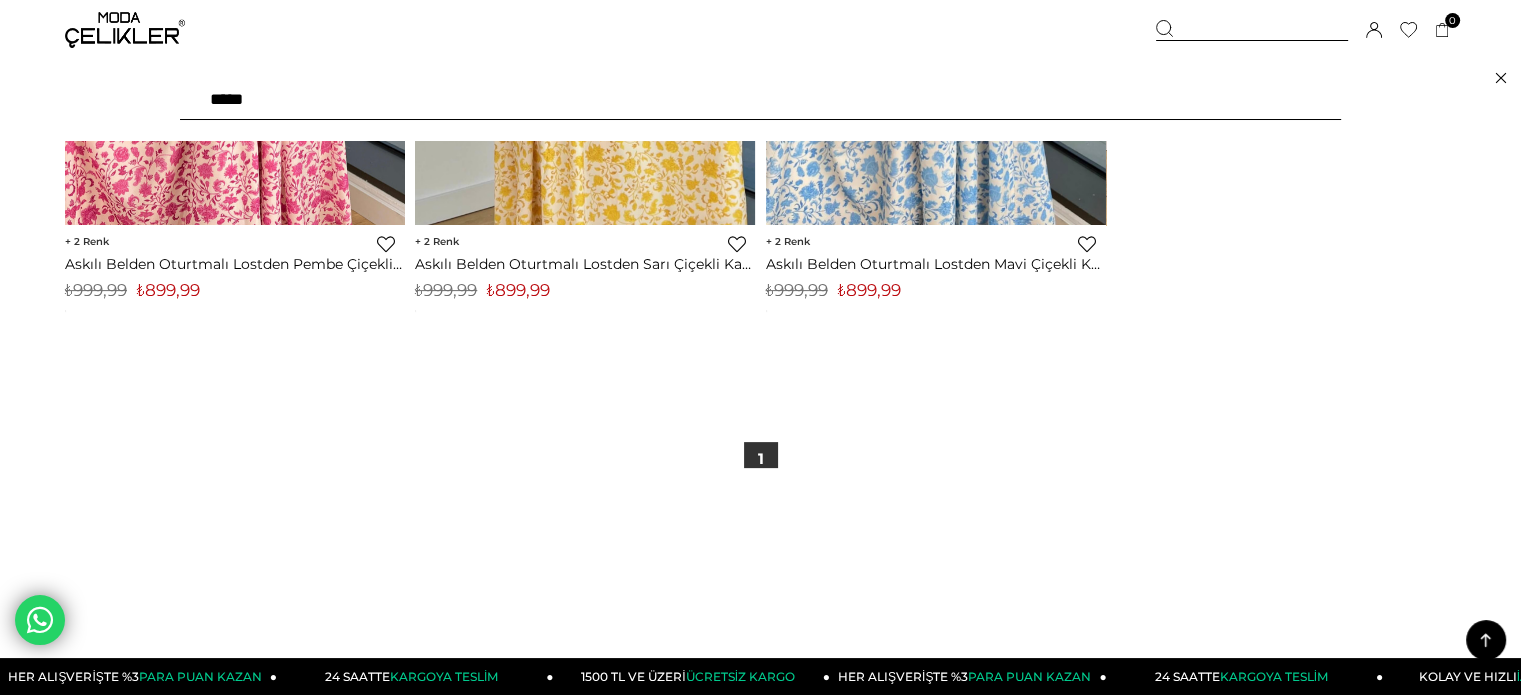 type on "******" 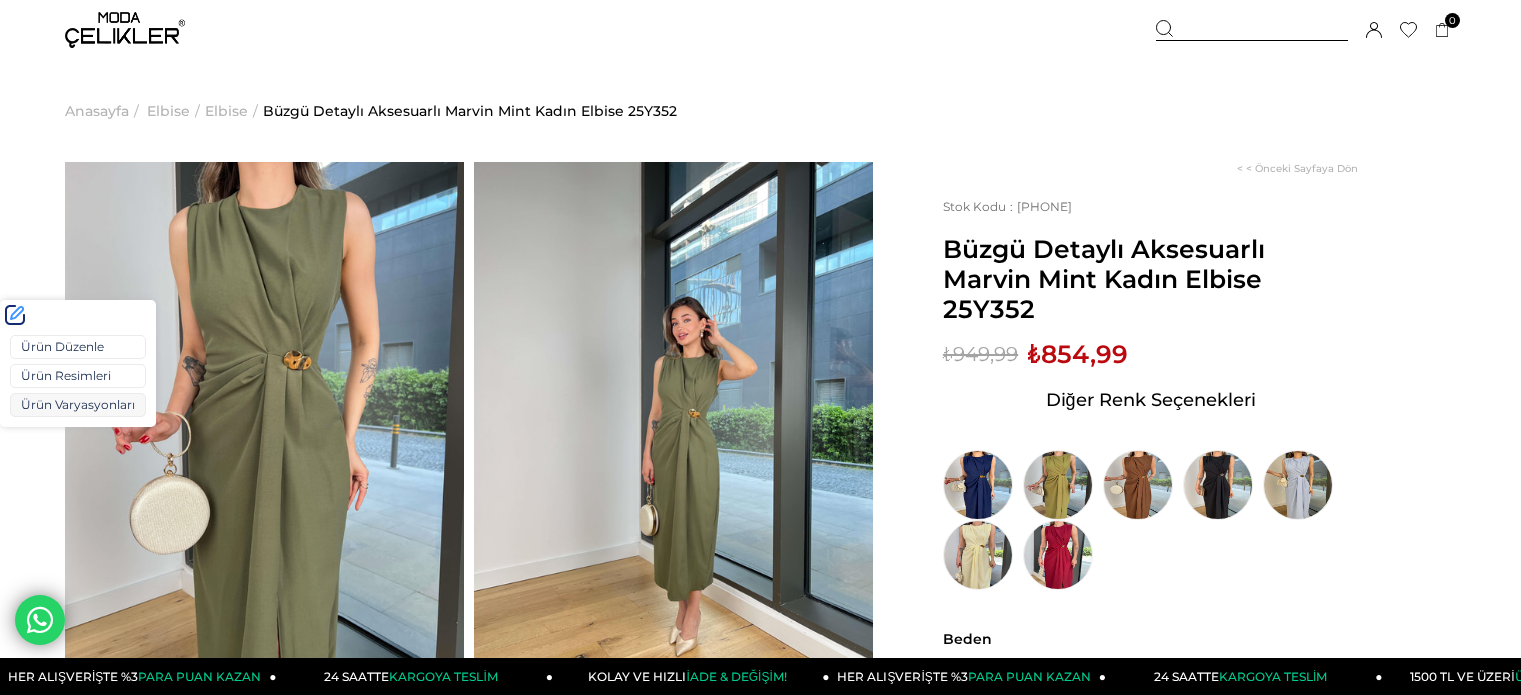 scroll, scrollTop: 0, scrollLeft: 0, axis: both 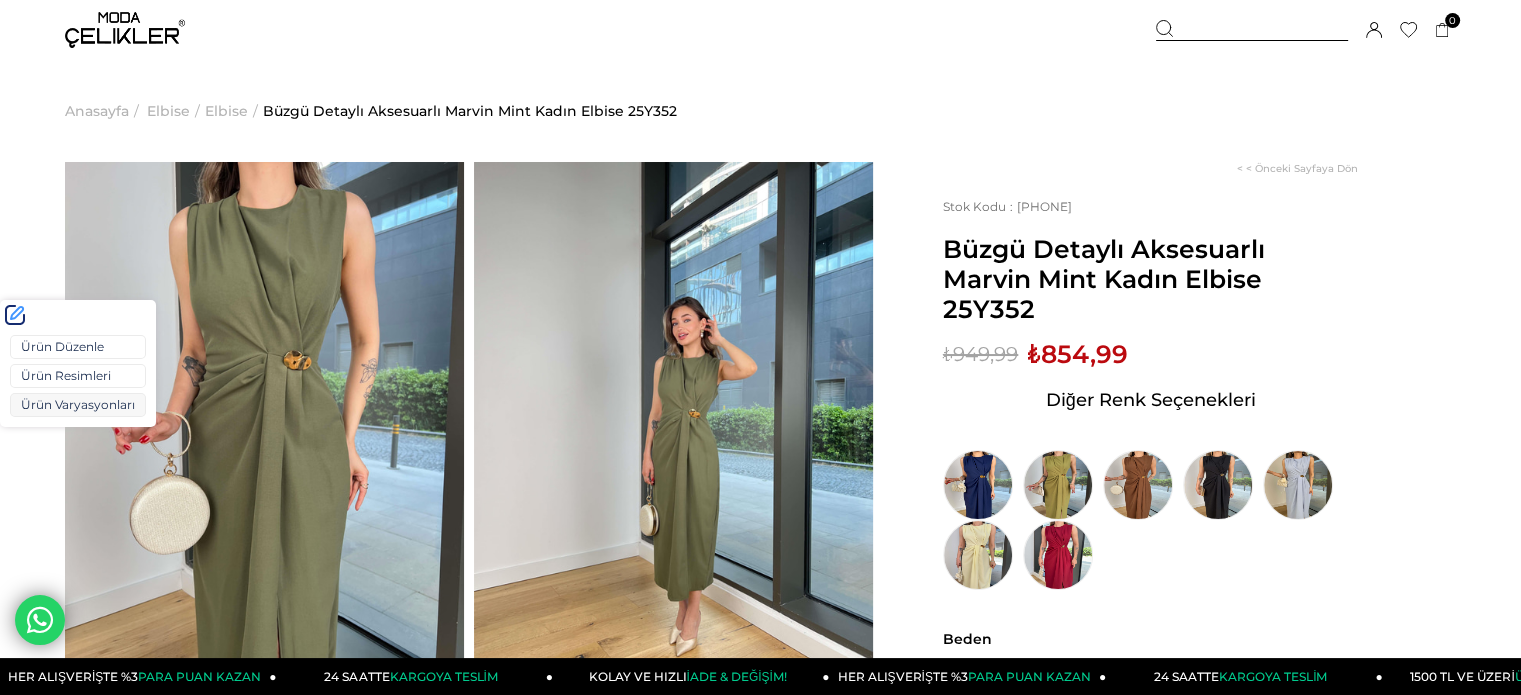 click on "Ürün Varyasyonları" at bounding box center [78, 405] 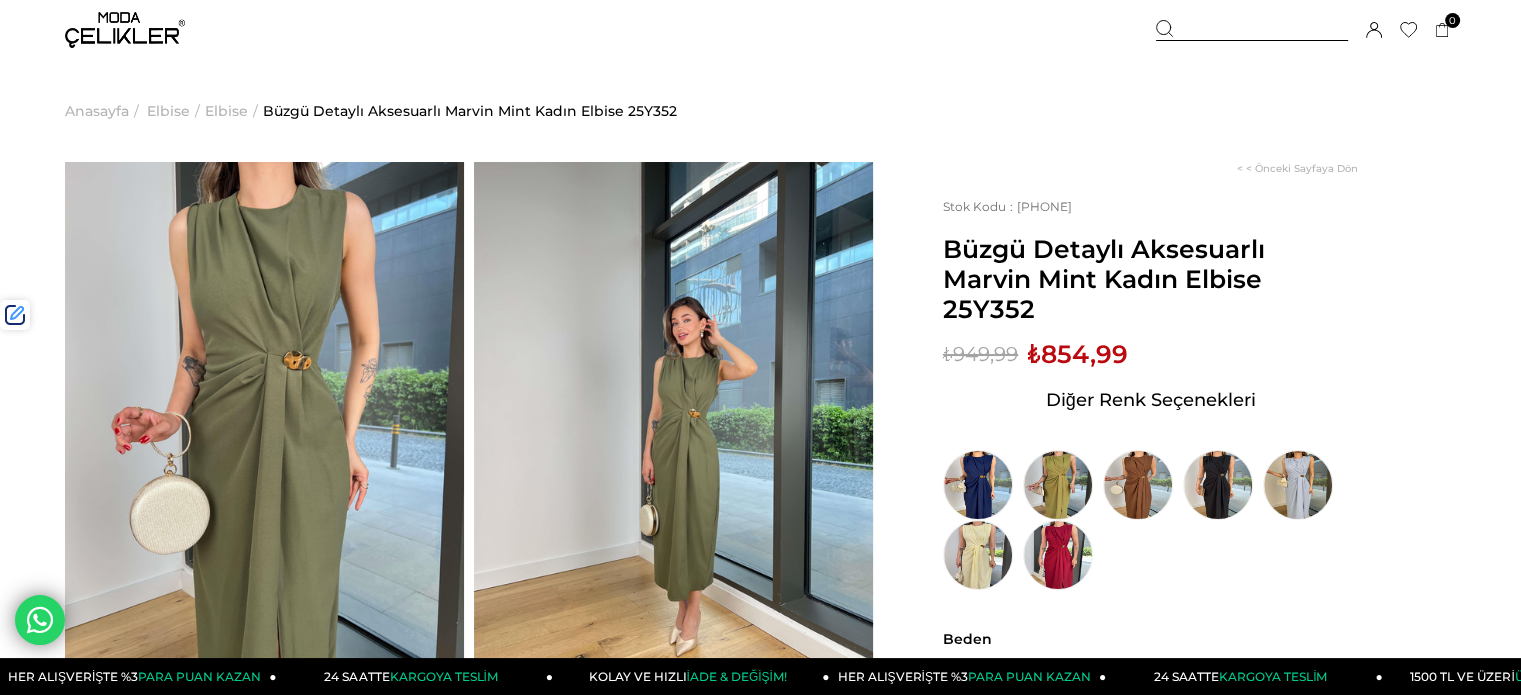 click at bounding box center (1252, 30) 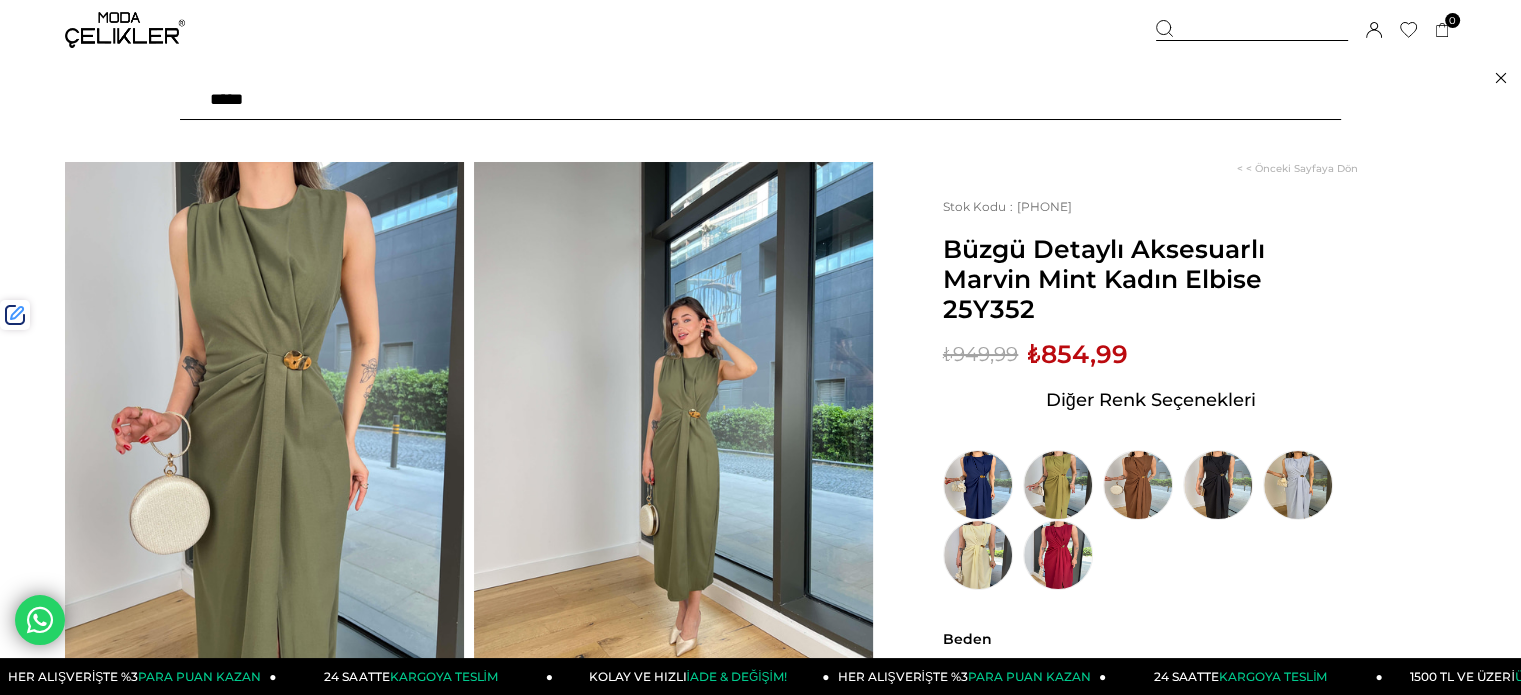 paste on "******" 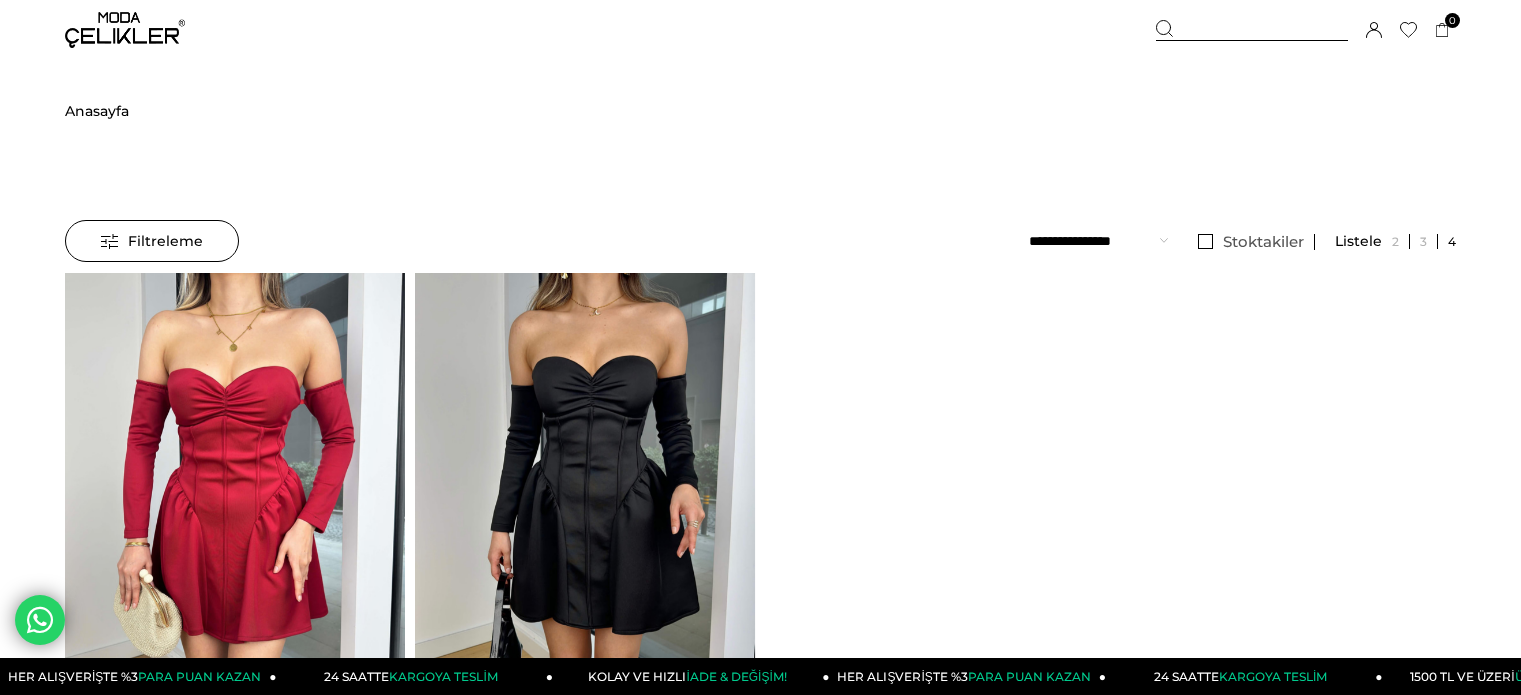 scroll, scrollTop: 0, scrollLeft: 0, axis: both 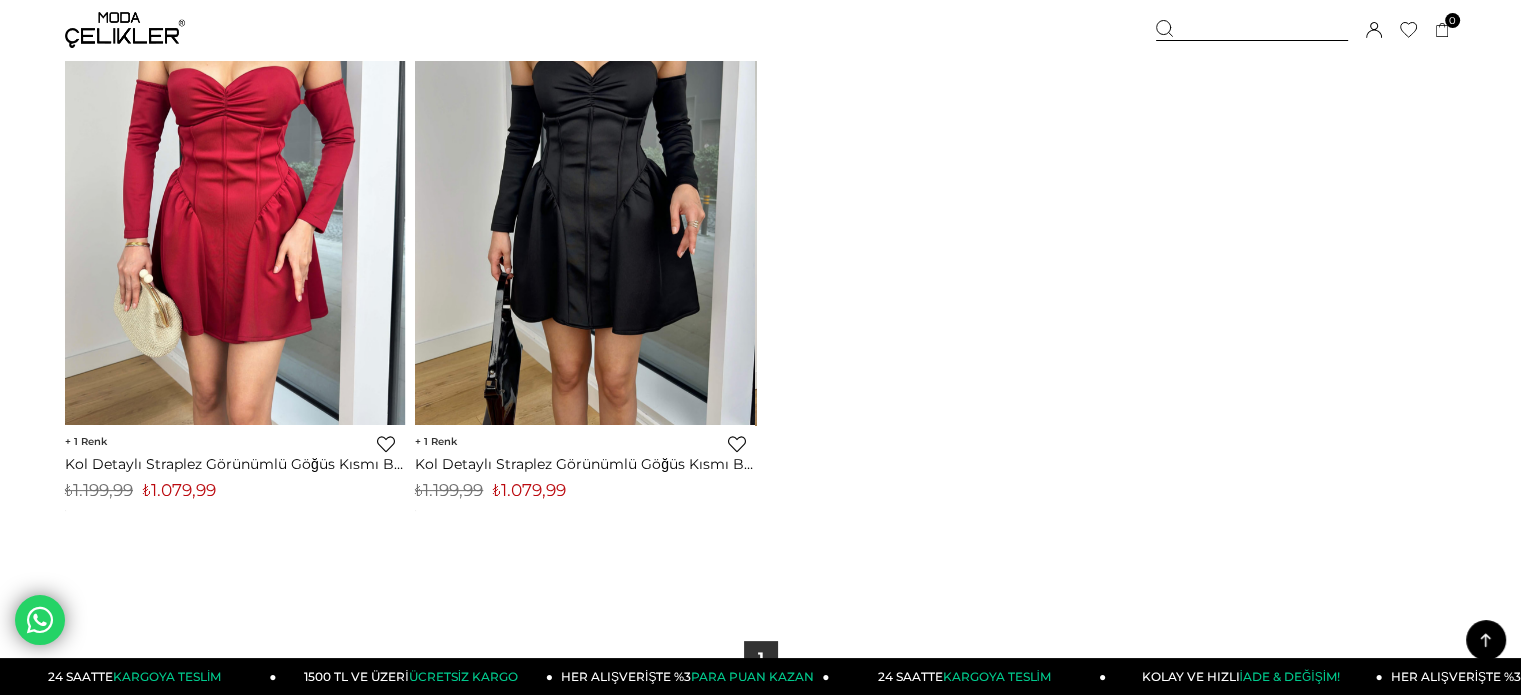 click on "₺1.079,99" at bounding box center (529, 490) 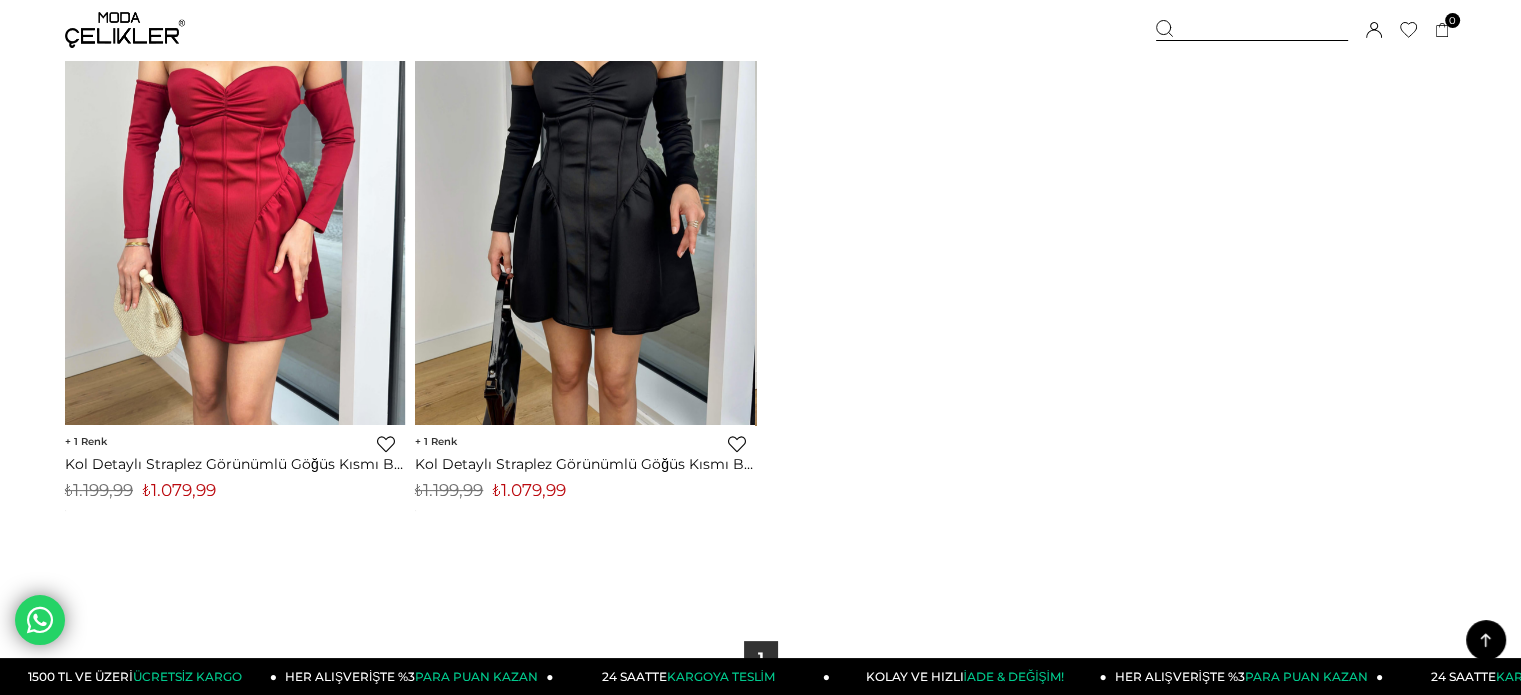 click on "Sepetim
0
Ürün
Sepetinizde ürün bulunmamaktadır.
Genel Toplam :
Sepetim
SİPARİŞİ TAMAMLA
Hoşgeldiniz
Merve Taman
Hesabım
Çıkış Yap
Hesabım
Çıkış Yap
Merve Taman         Siparişlerim       Hesabım       Favorilerim       Adres Defterim       İade Taleplerim       Kargom Nerede       Çıkış Yap" at bounding box center (1306, 30) 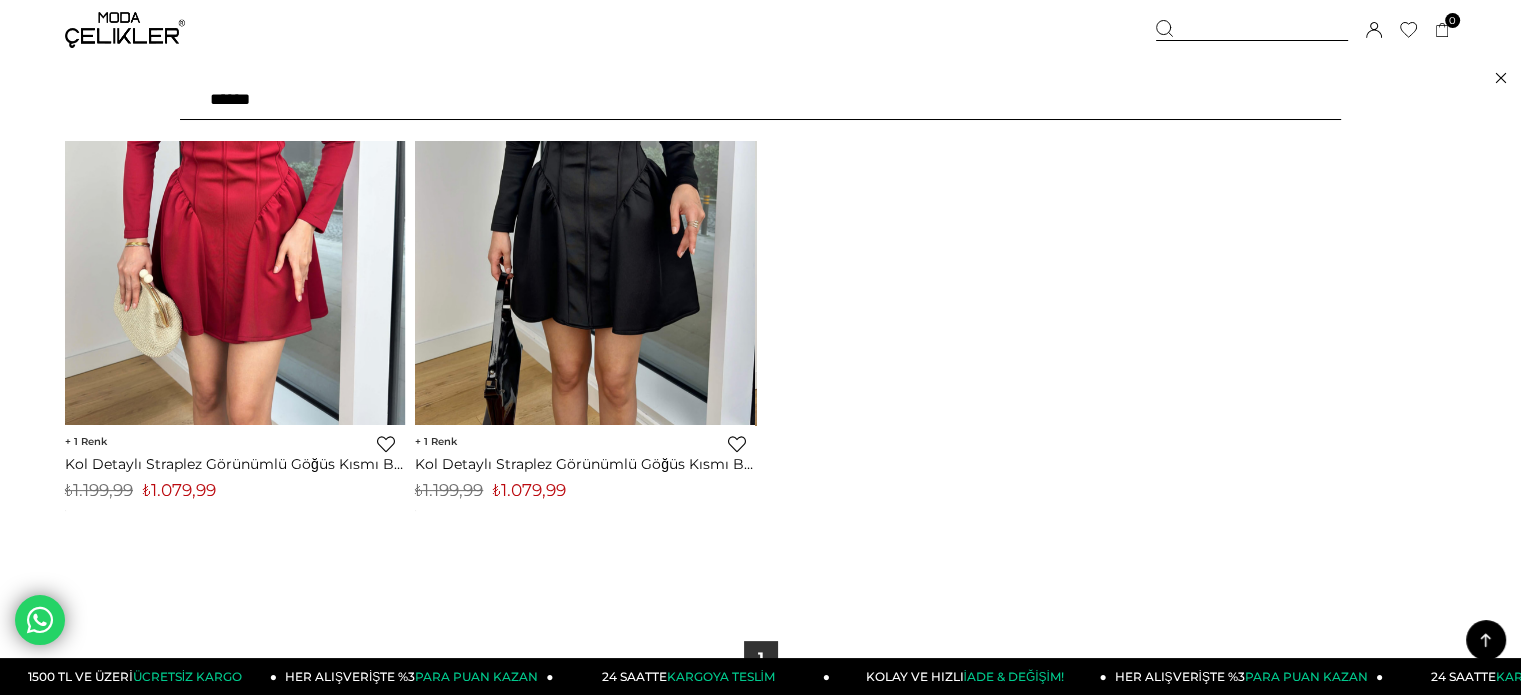 click on "******" at bounding box center (760, 100) 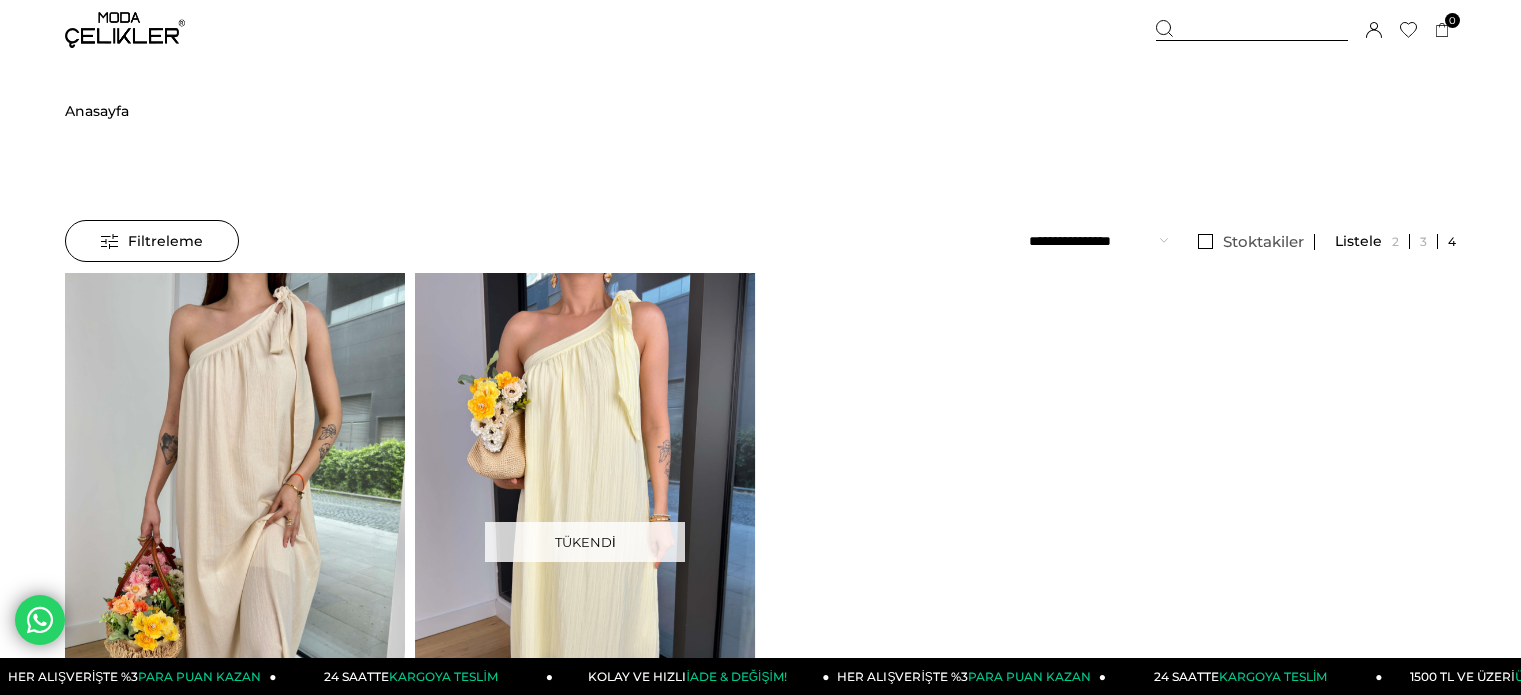 scroll, scrollTop: 0, scrollLeft: 0, axis: both 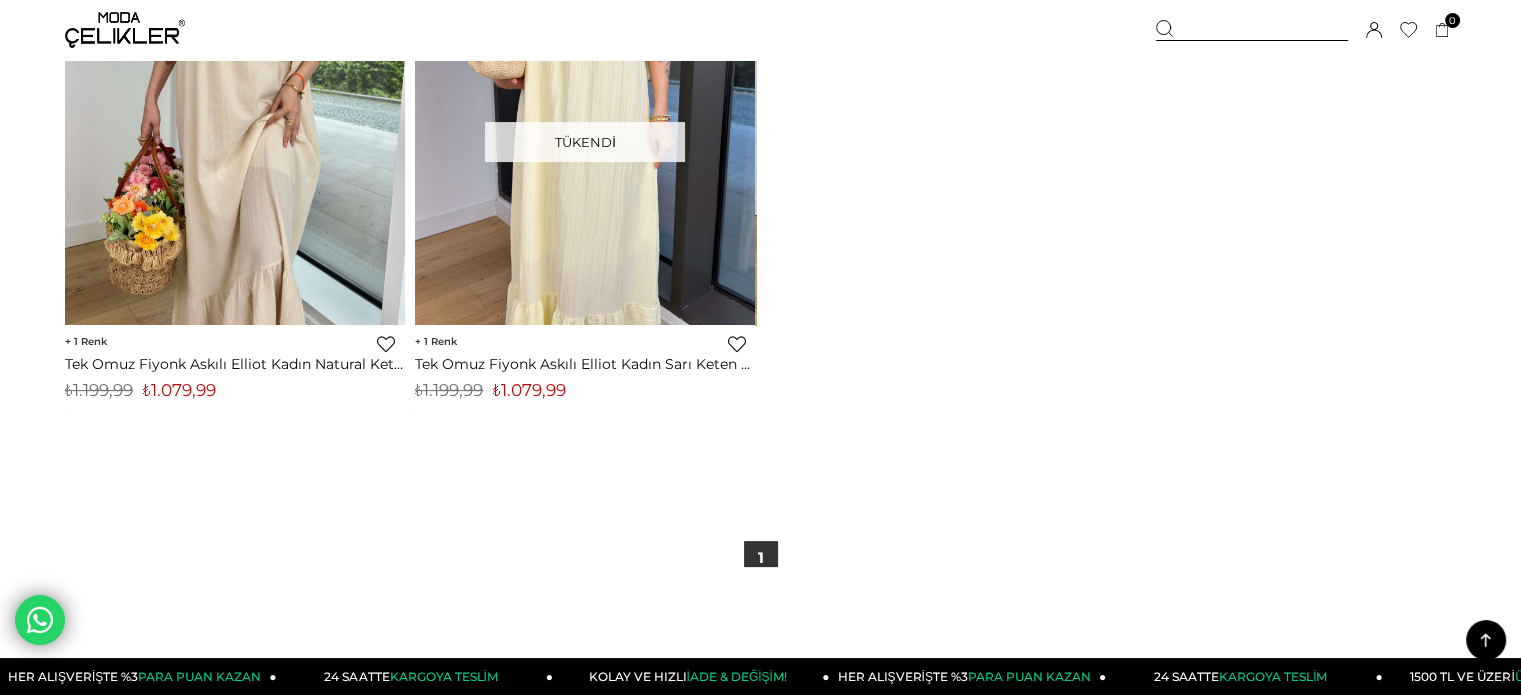 click on "₺1.079,99" at bounding box center [179, 390] 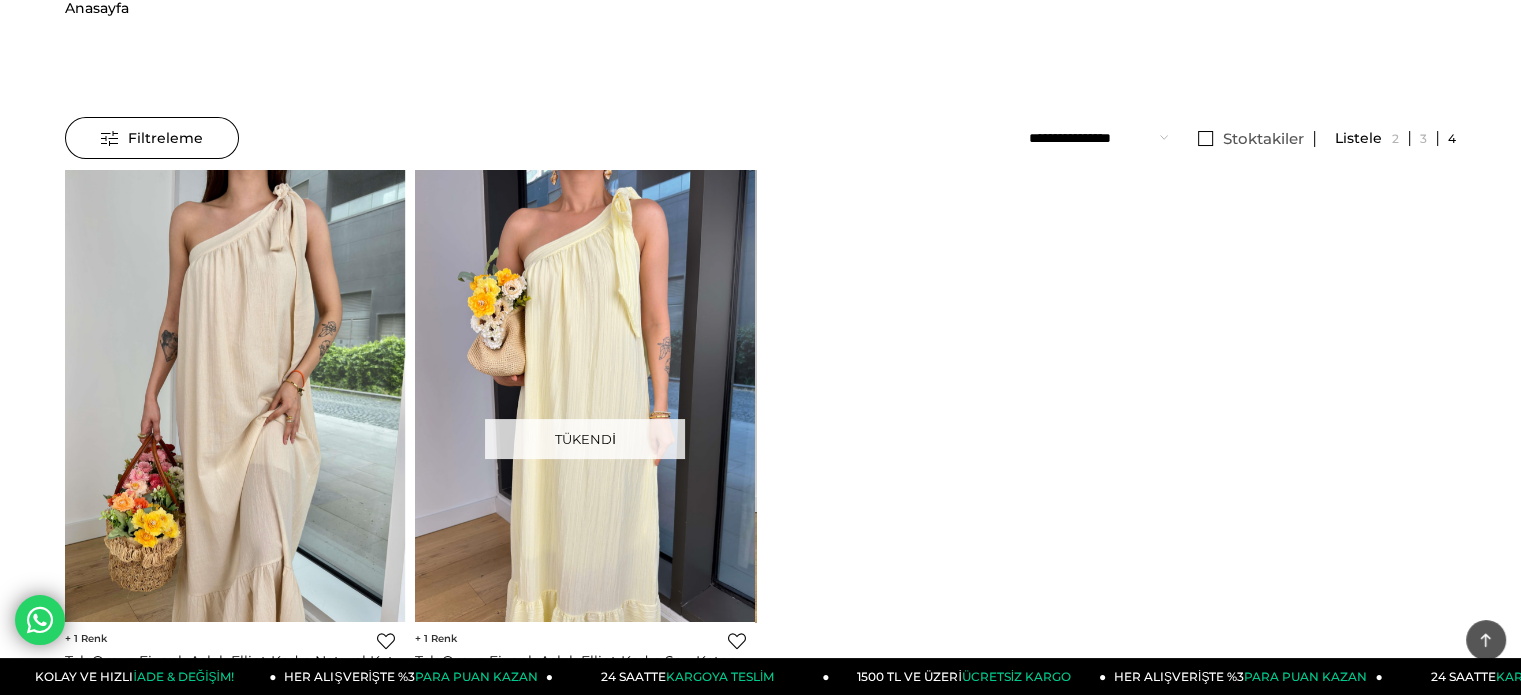 scroll, scrollTop: 0, scrollLeft: 0, axis: both 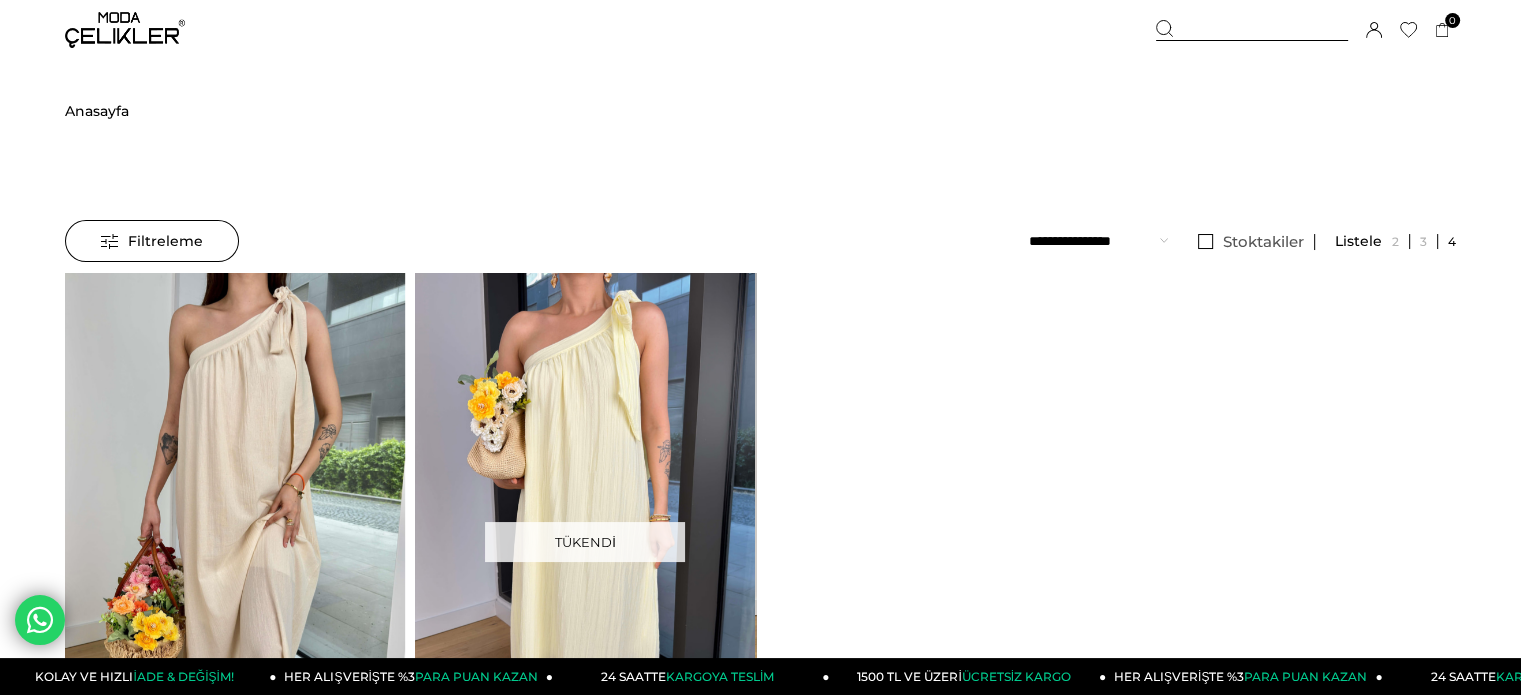 click on "Anasayfa" at bounding box center [97, 111] 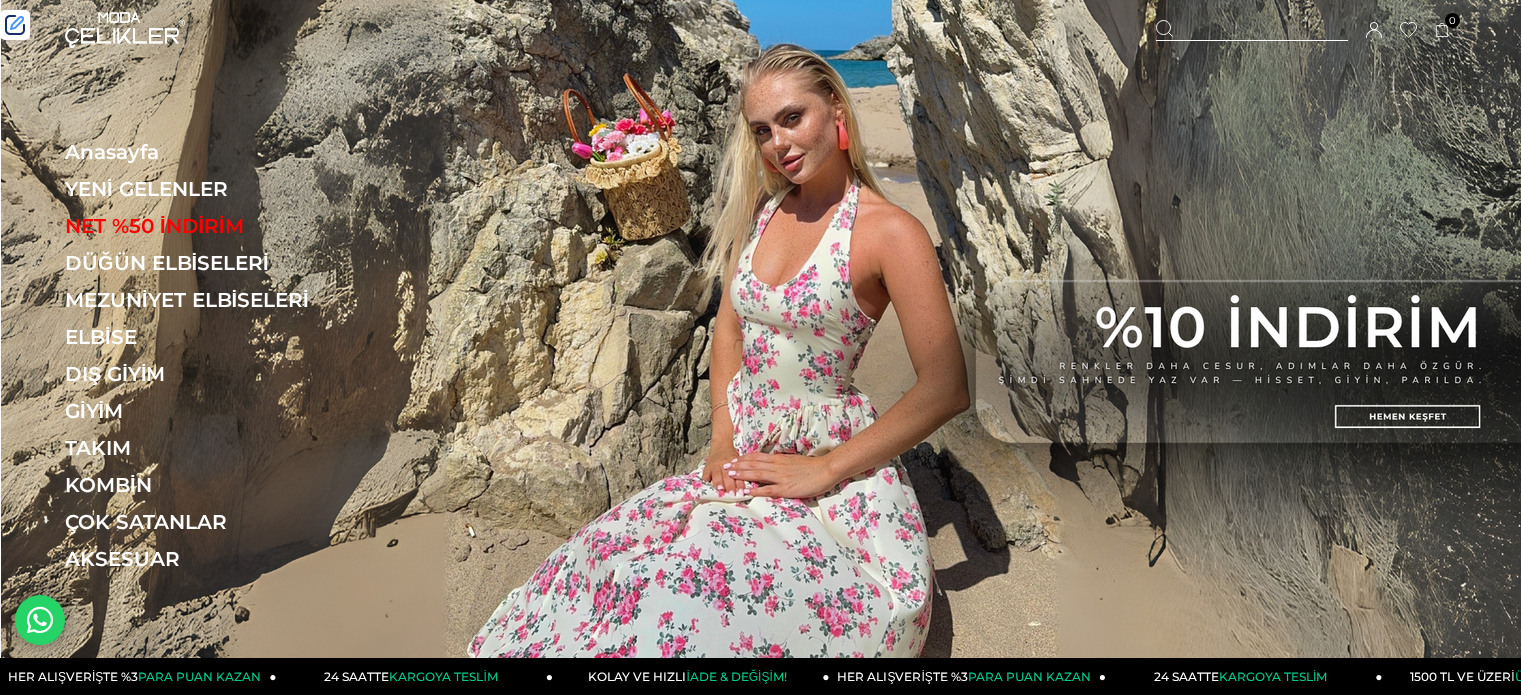 scroll, scrollTop: 0, scrollLeft: 0, axis: both 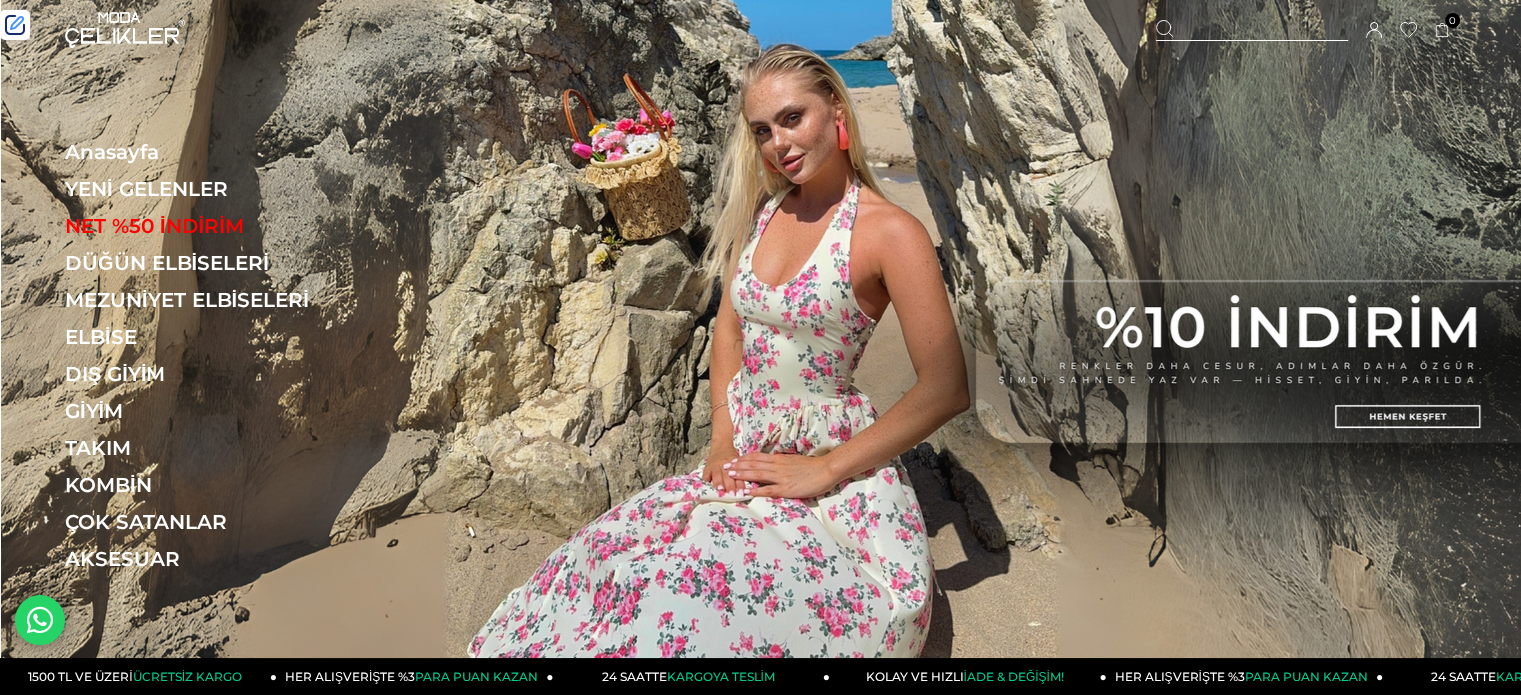 click at bounding box center [1252, 30] 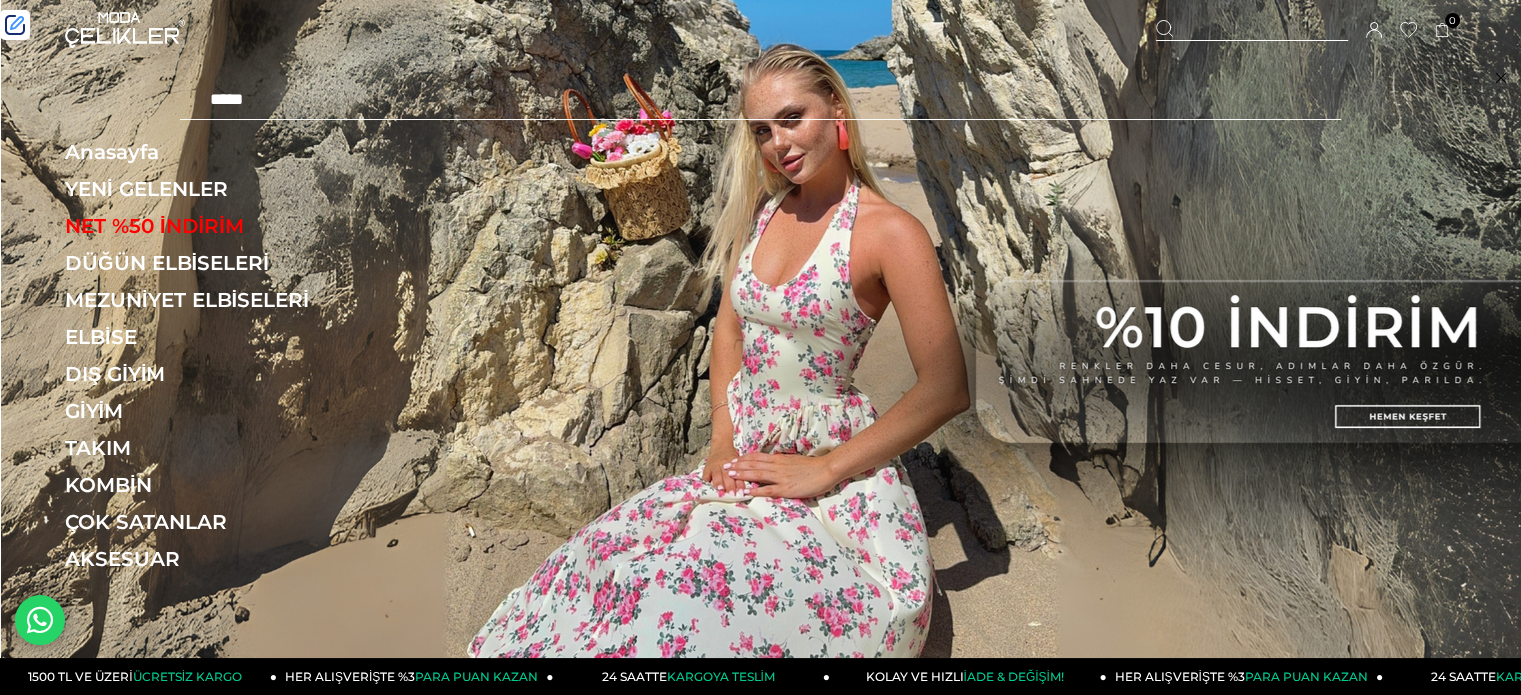 paste on "******" 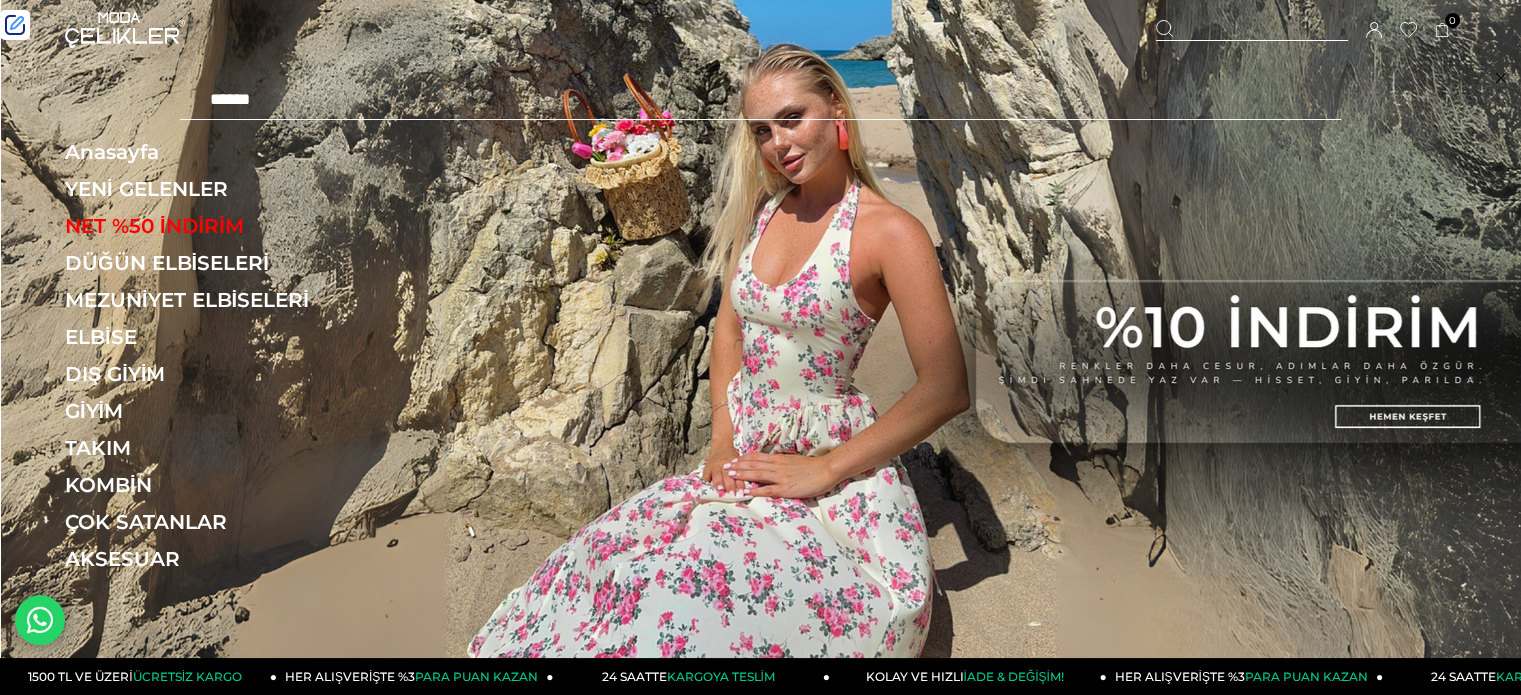 type on "******" 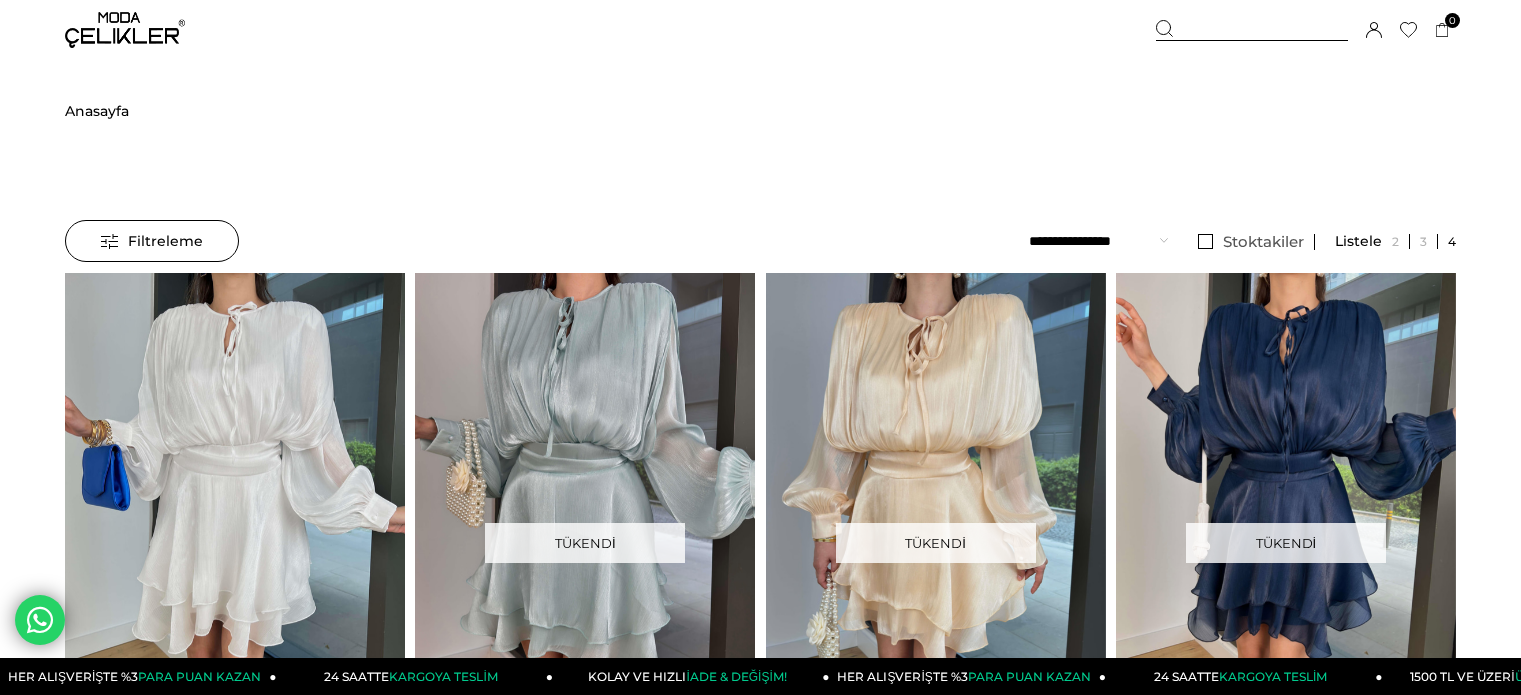 scroll, scrollTop: 0, scrollLeft: 0, axis: both 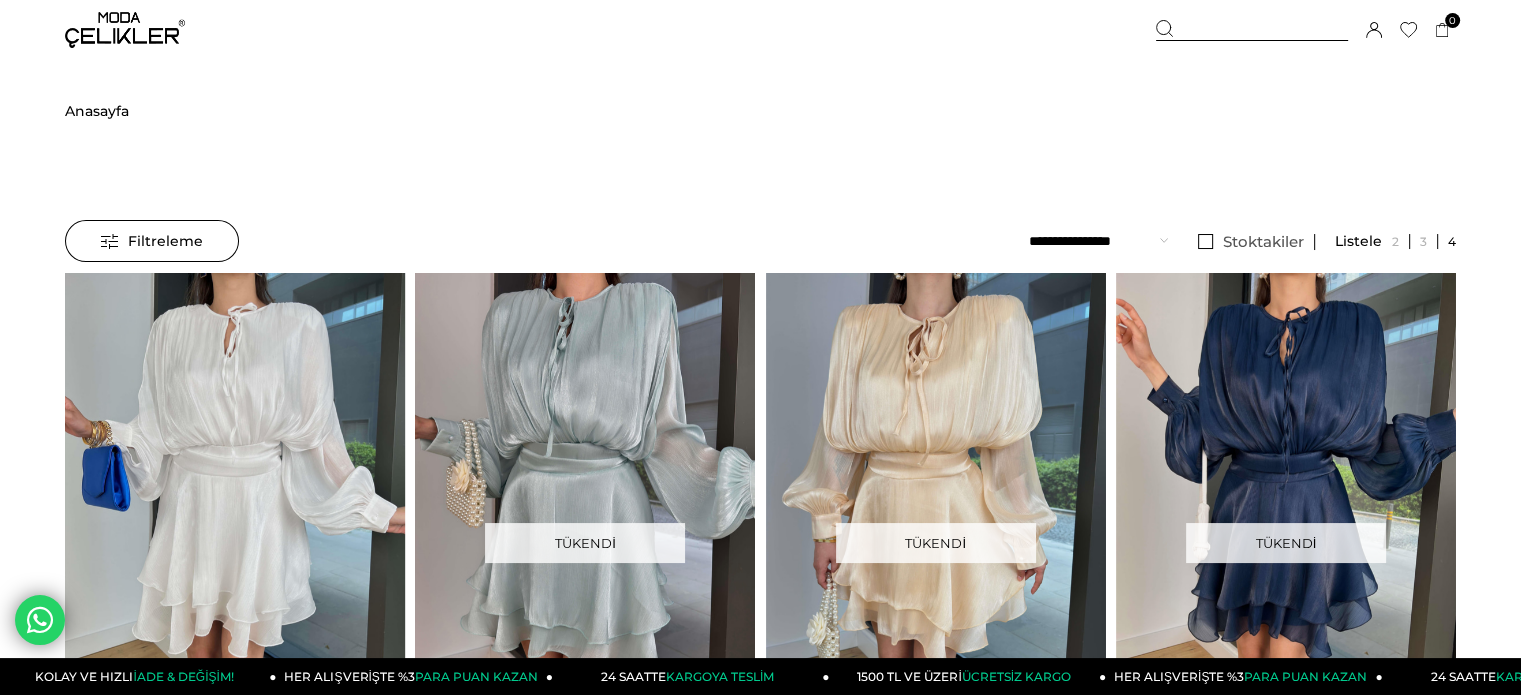 click at bounding box center (125, 30) 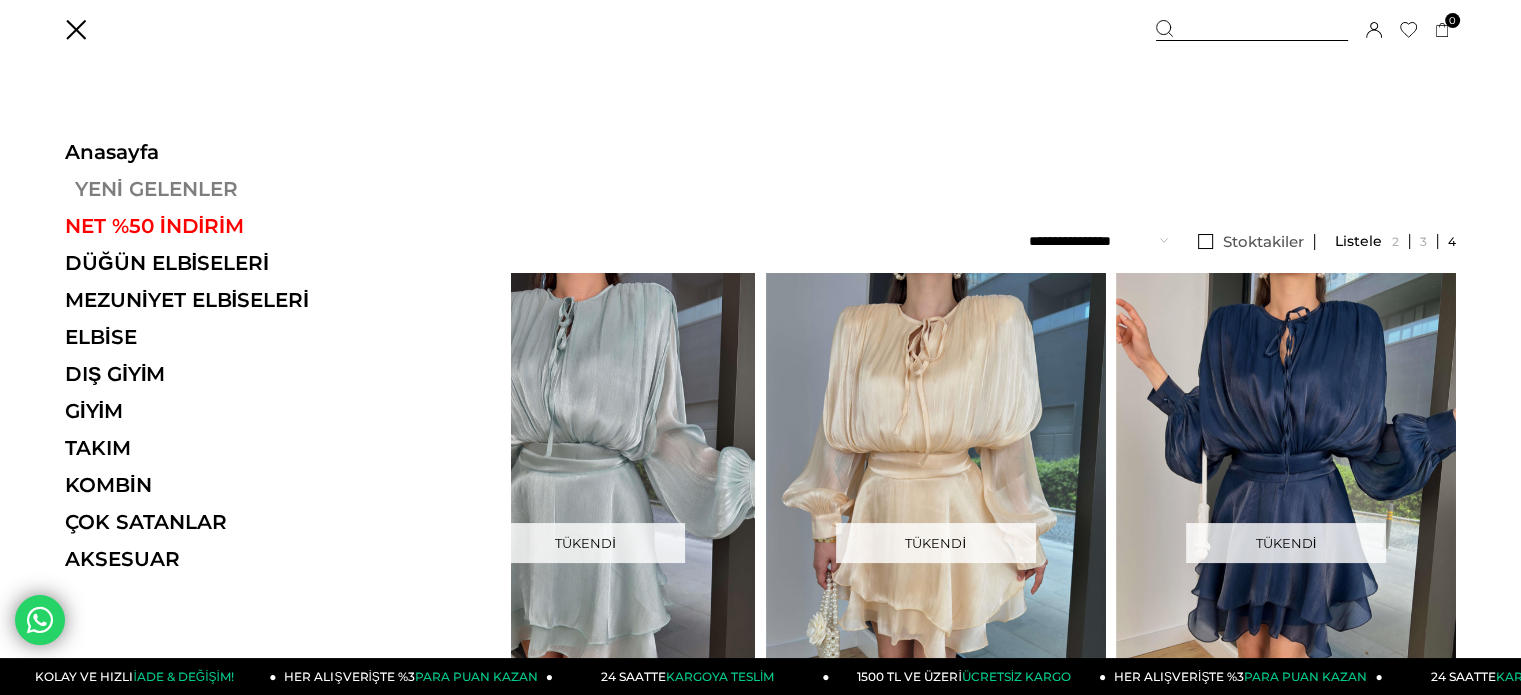 click on "YENİ GELENLER" at bounding box center (202, 189) 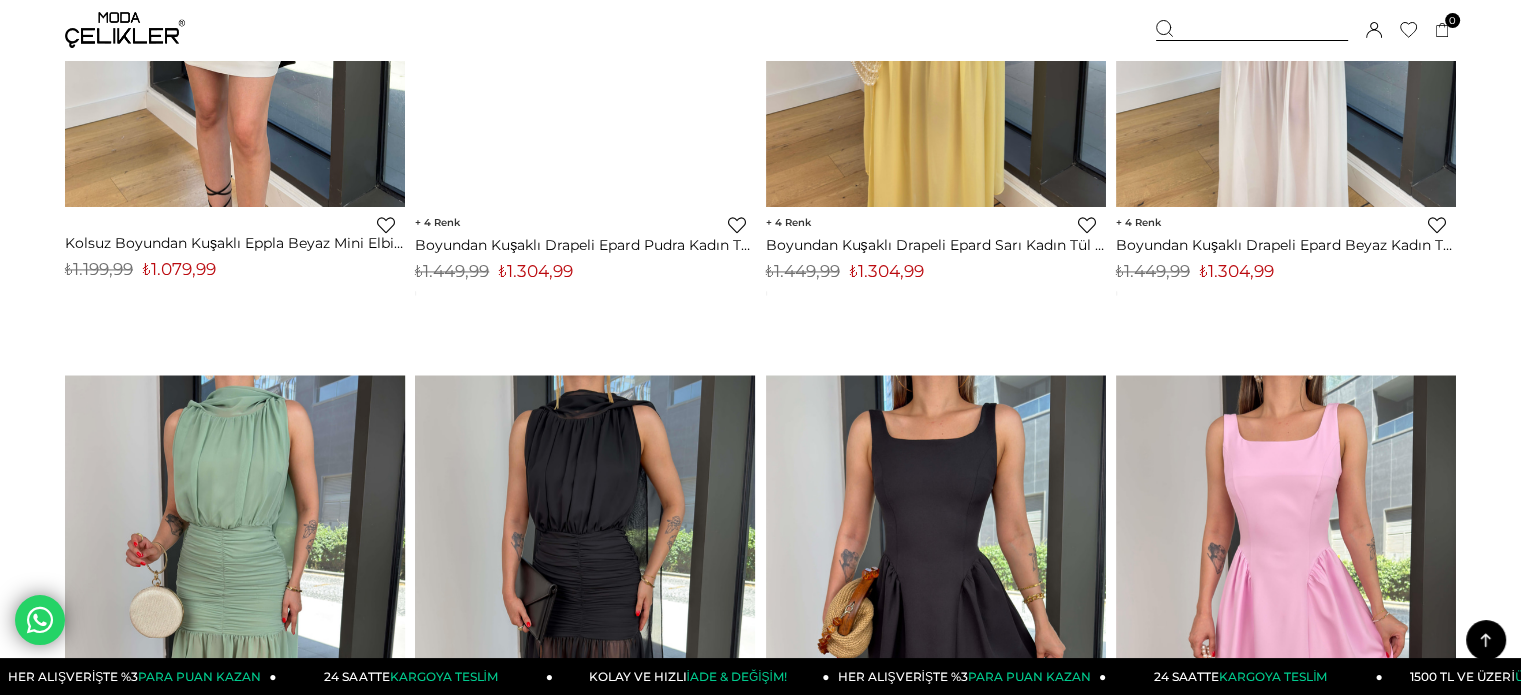 scroll, scrollTop: 3300, scrollLeft: 0, axis: vertical 